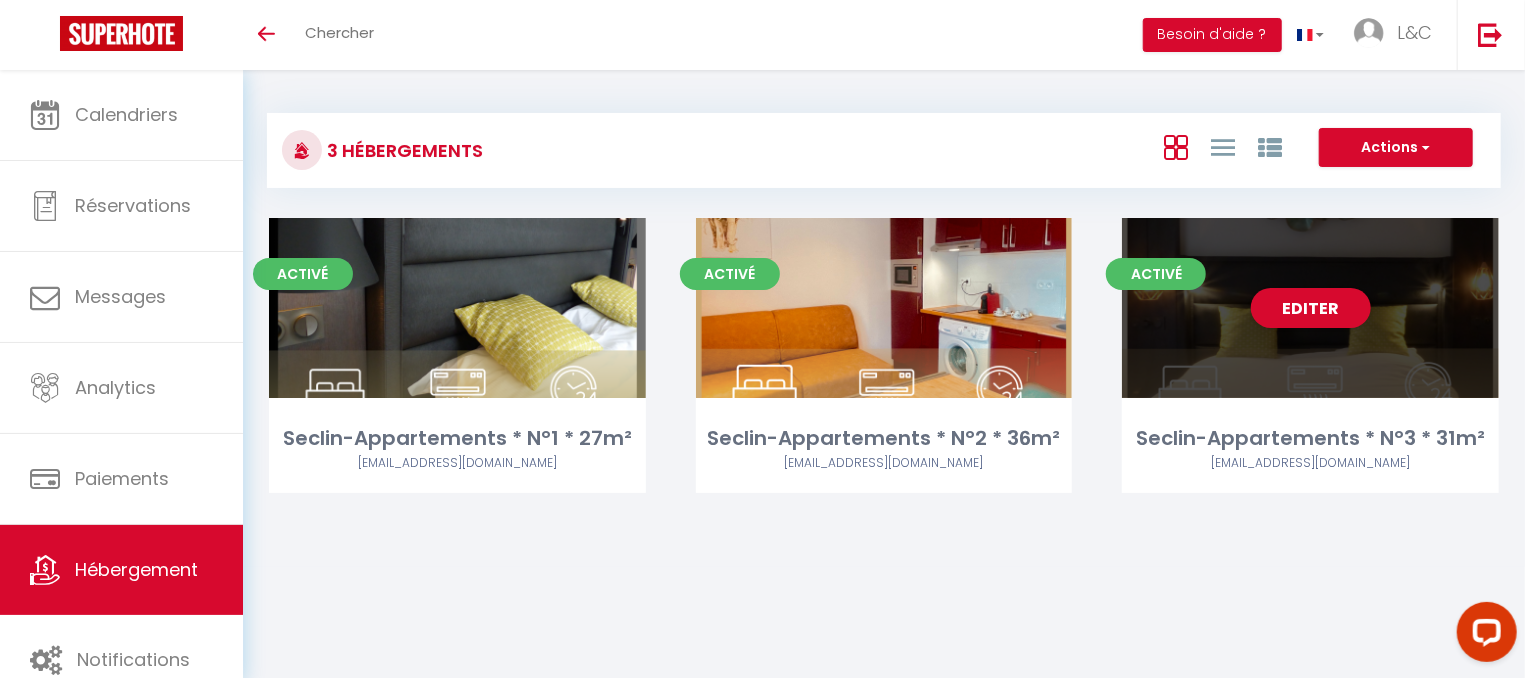 scroll, scrollTop: 0, scrollLeft: 0, axis: both 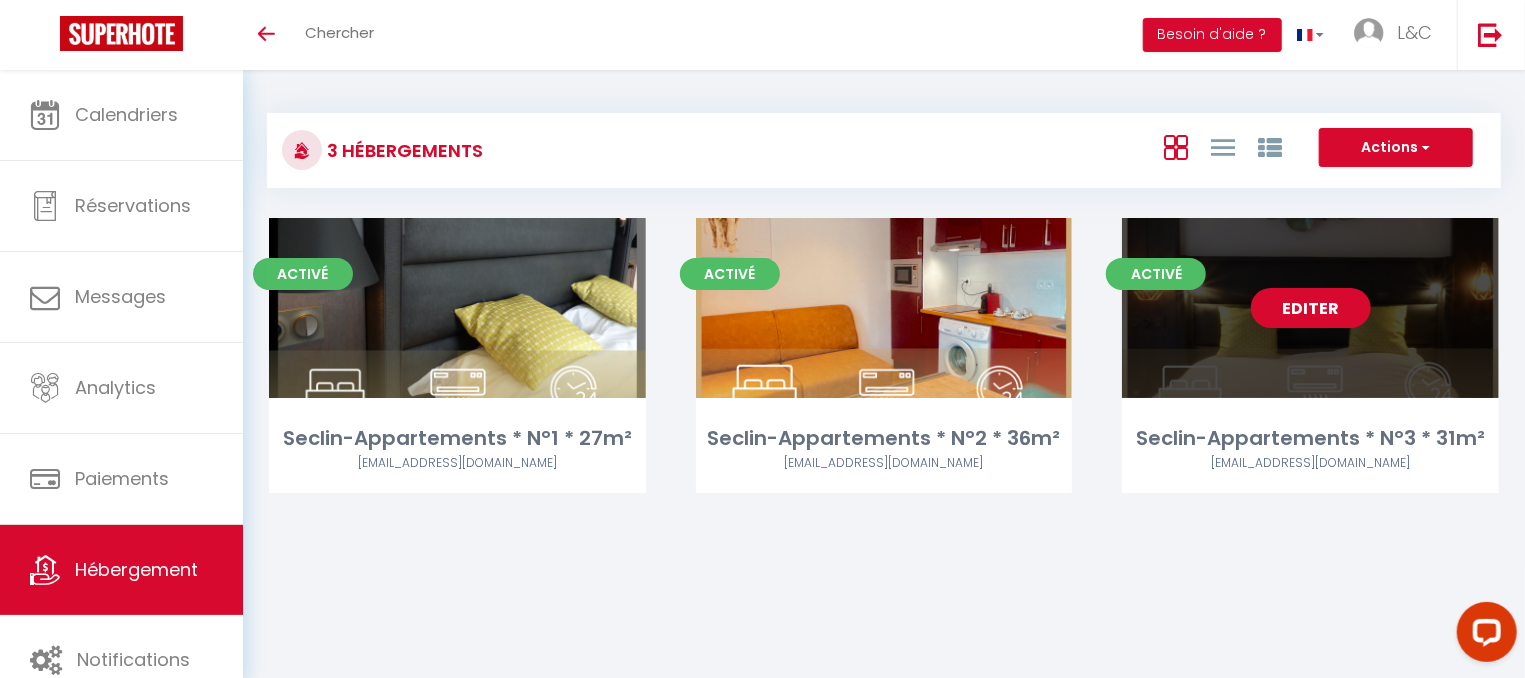 click on "Editer" at bounding box center [1311, 308] 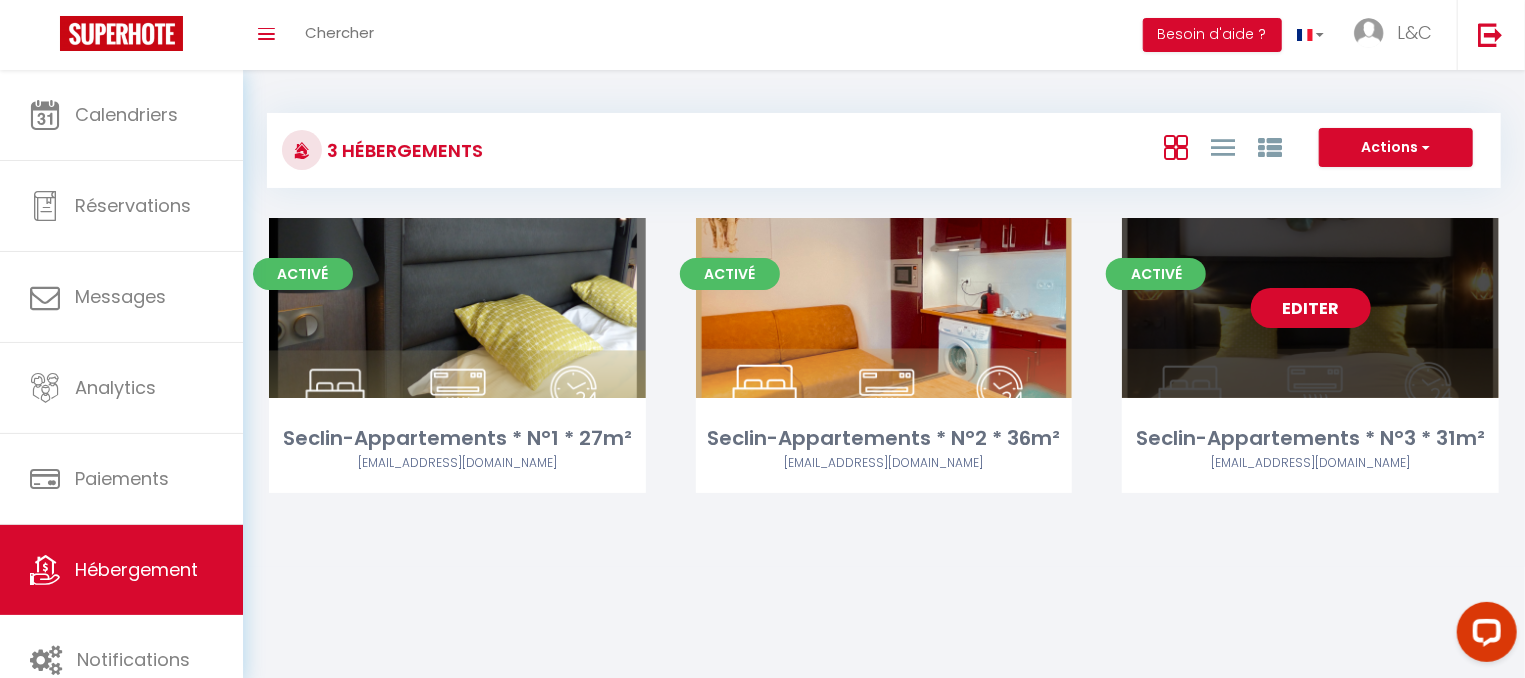 select on "3" 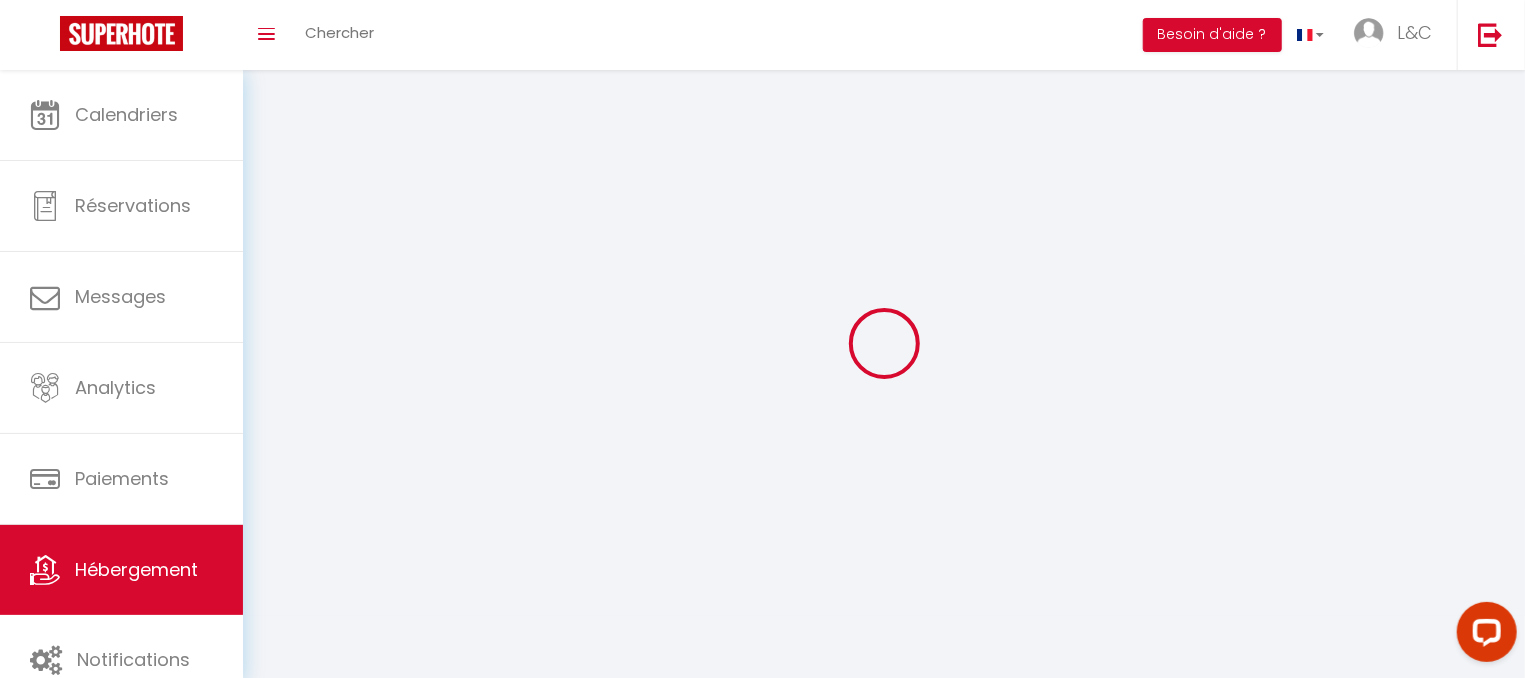 select 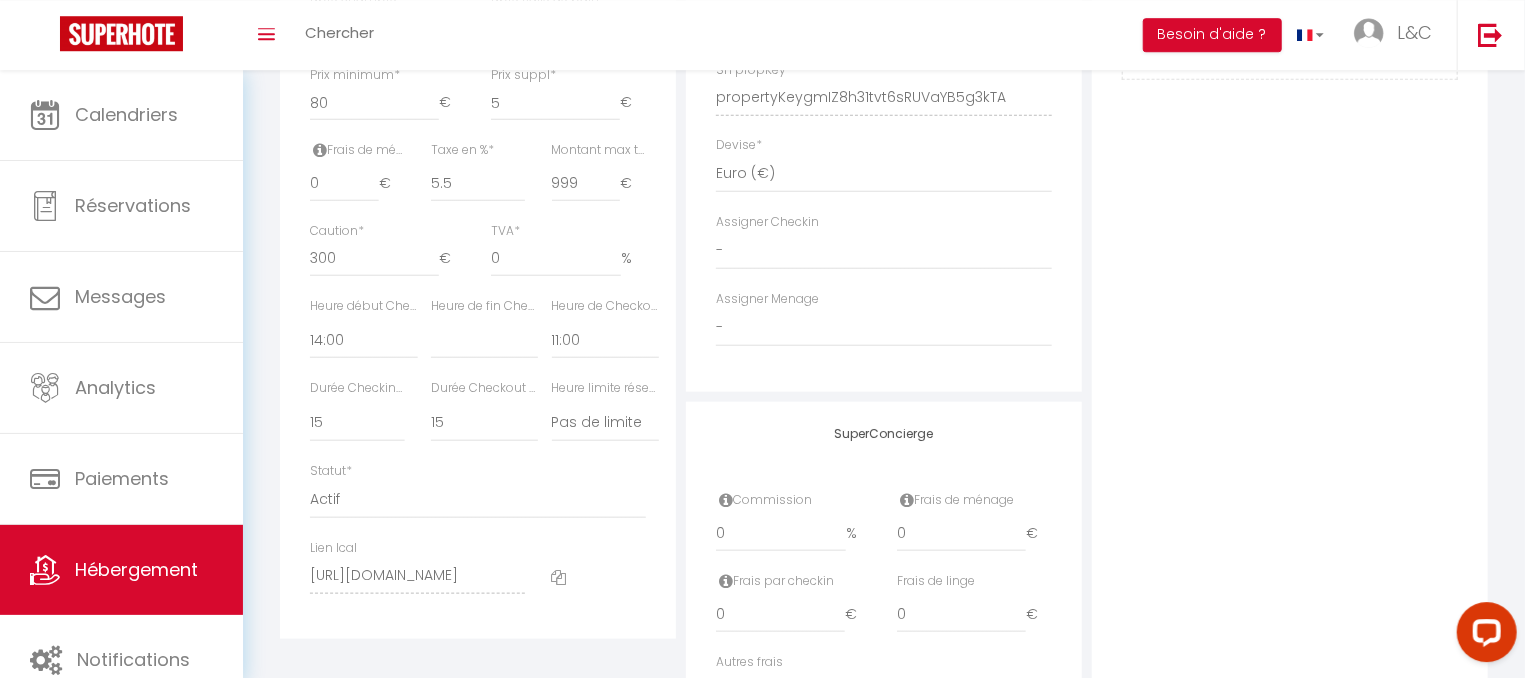 scroll, scrollTop: 1044, scrollLeft: 0, axis: vertical 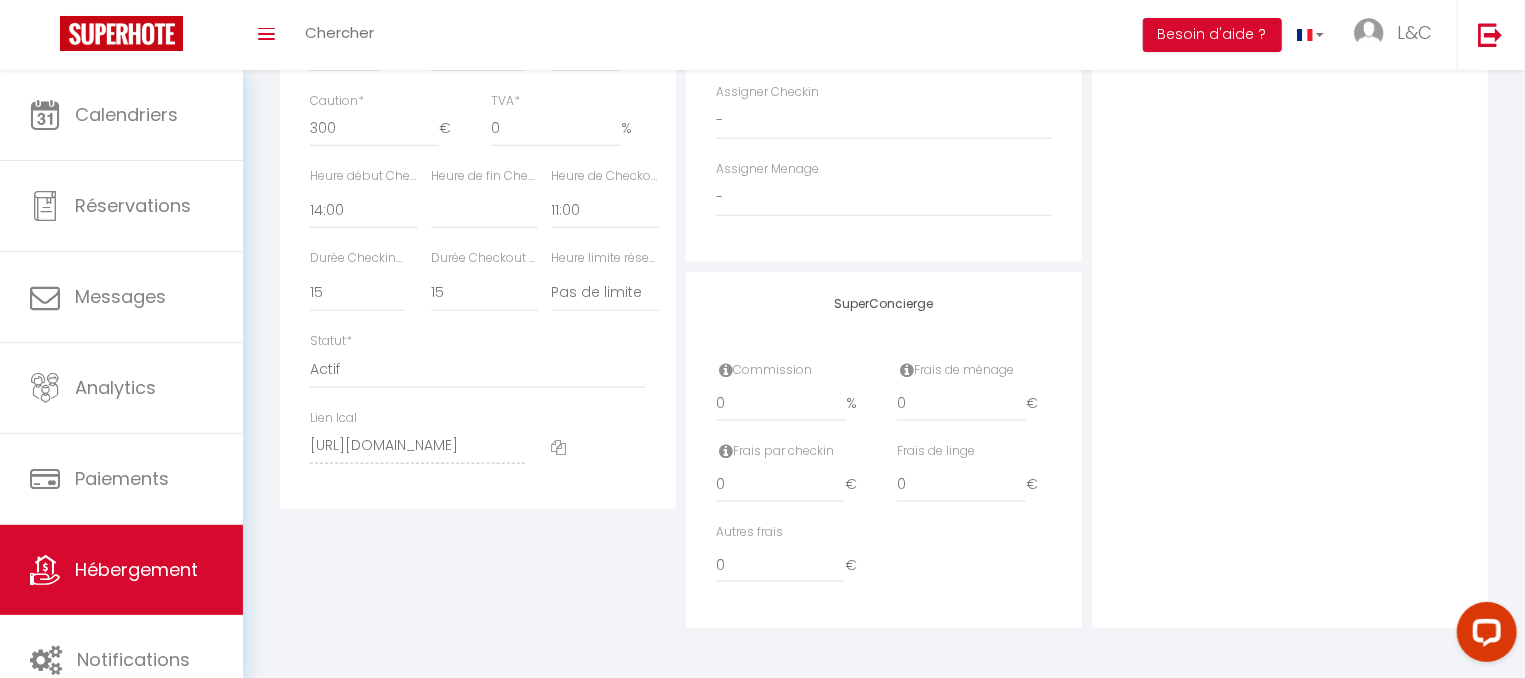 click at bounding box center (559, 447) 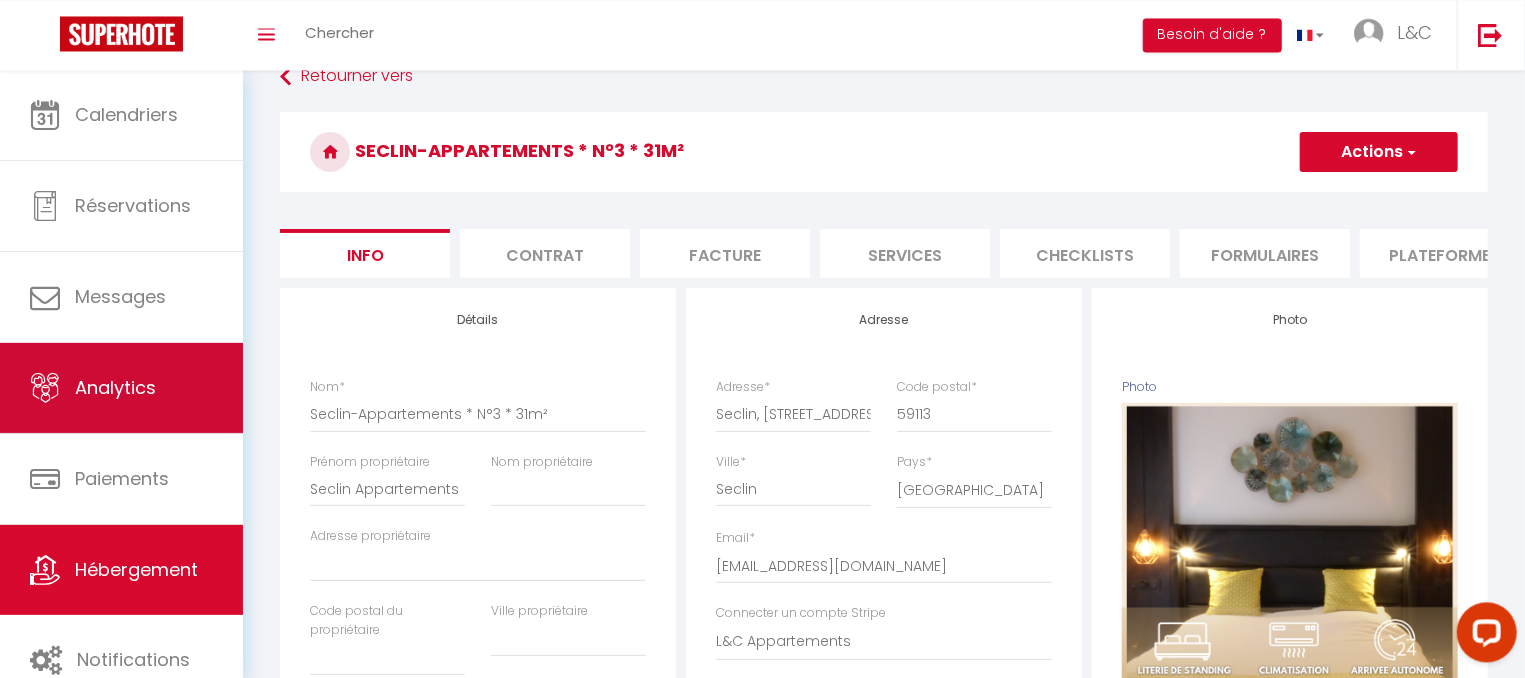scroll, scrollTop: 0, scrollLeft: 0, axis: both 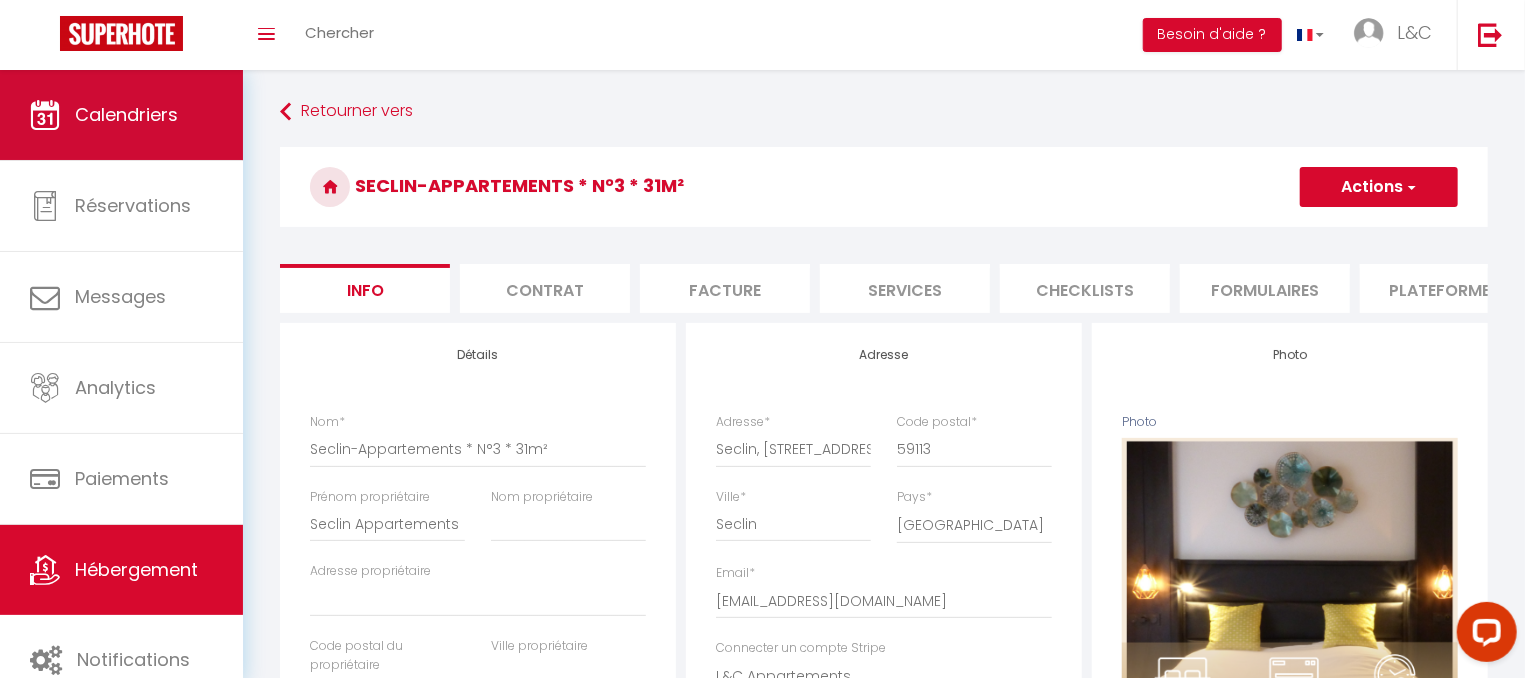 click on "Calendriers" at bounding box center [126, 114] 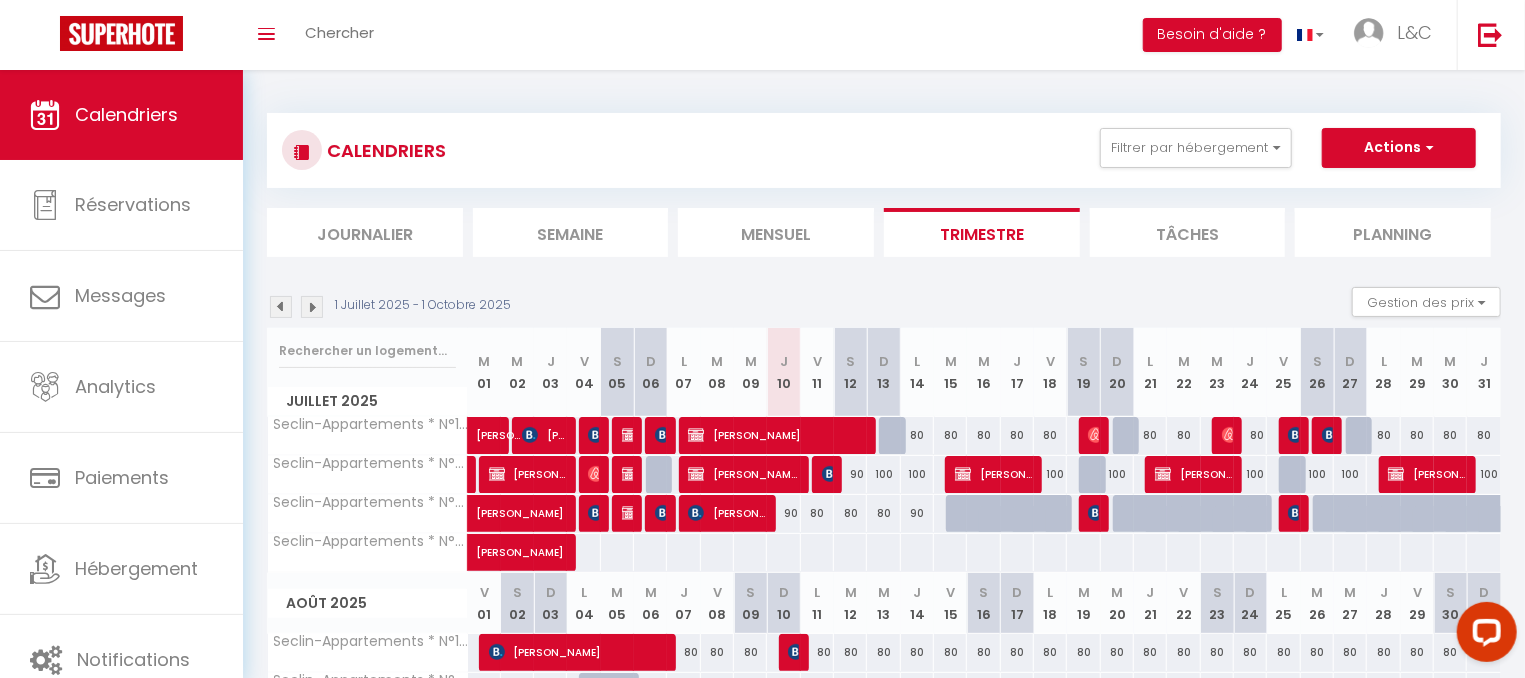 click on "90" at bounding box center (783, 513) 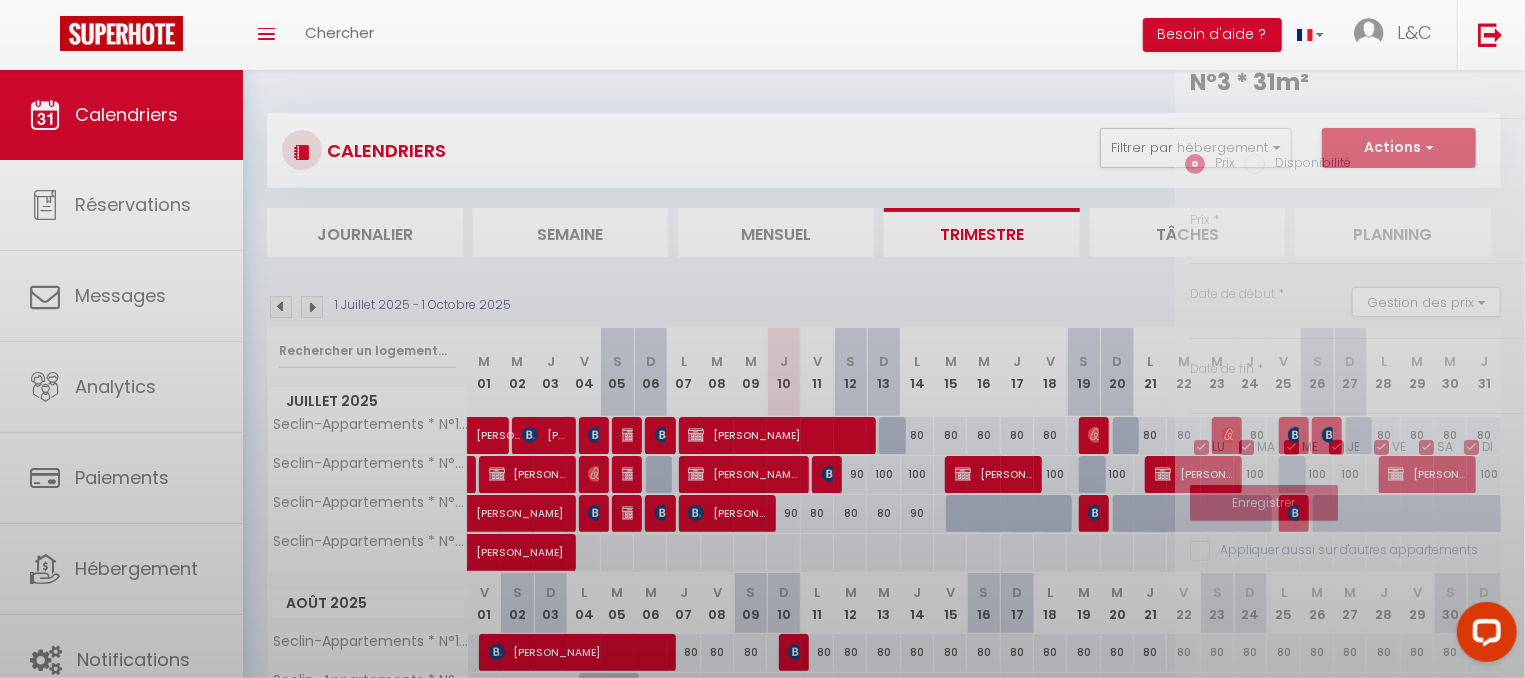 type on "90" 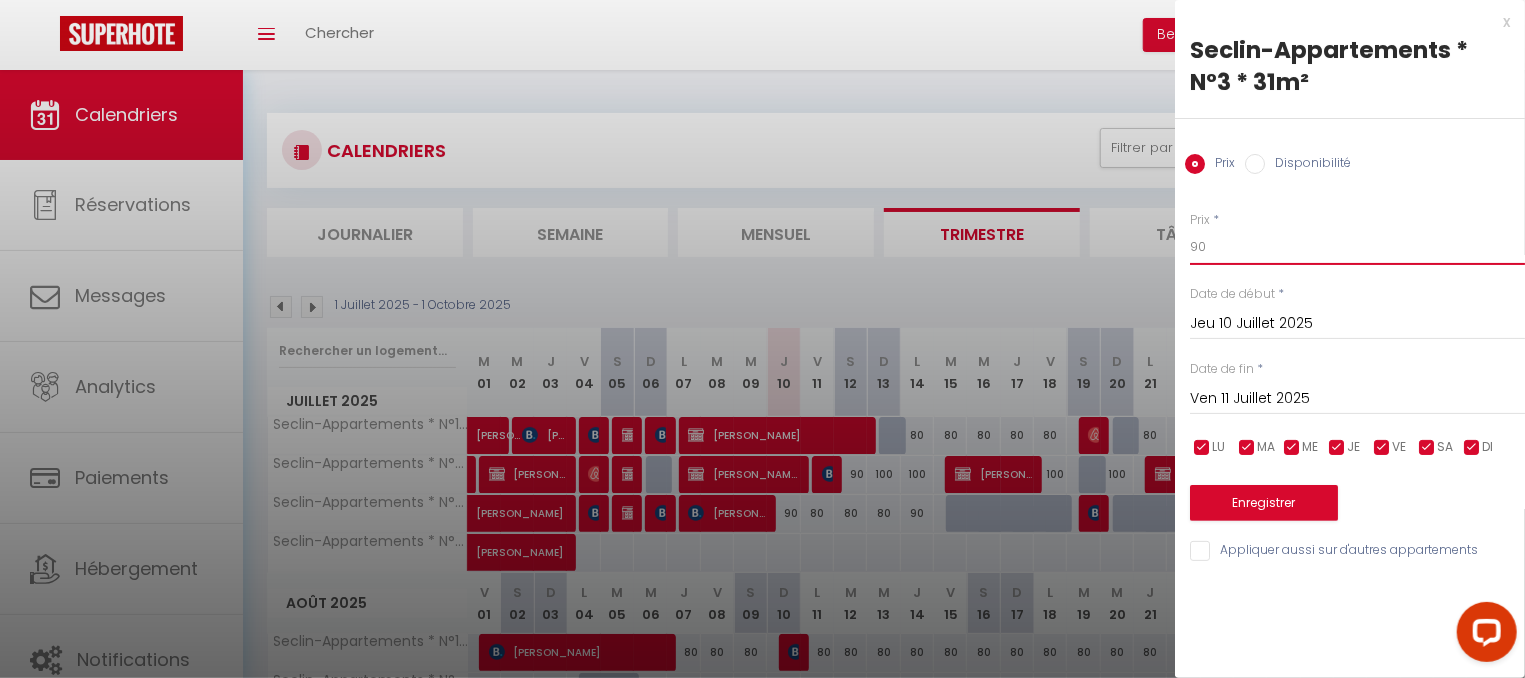 drag, startPoint x: 1199, startPoint y: 245, endPoint x: 1152, endPoint y: 253, distance: 47.67599 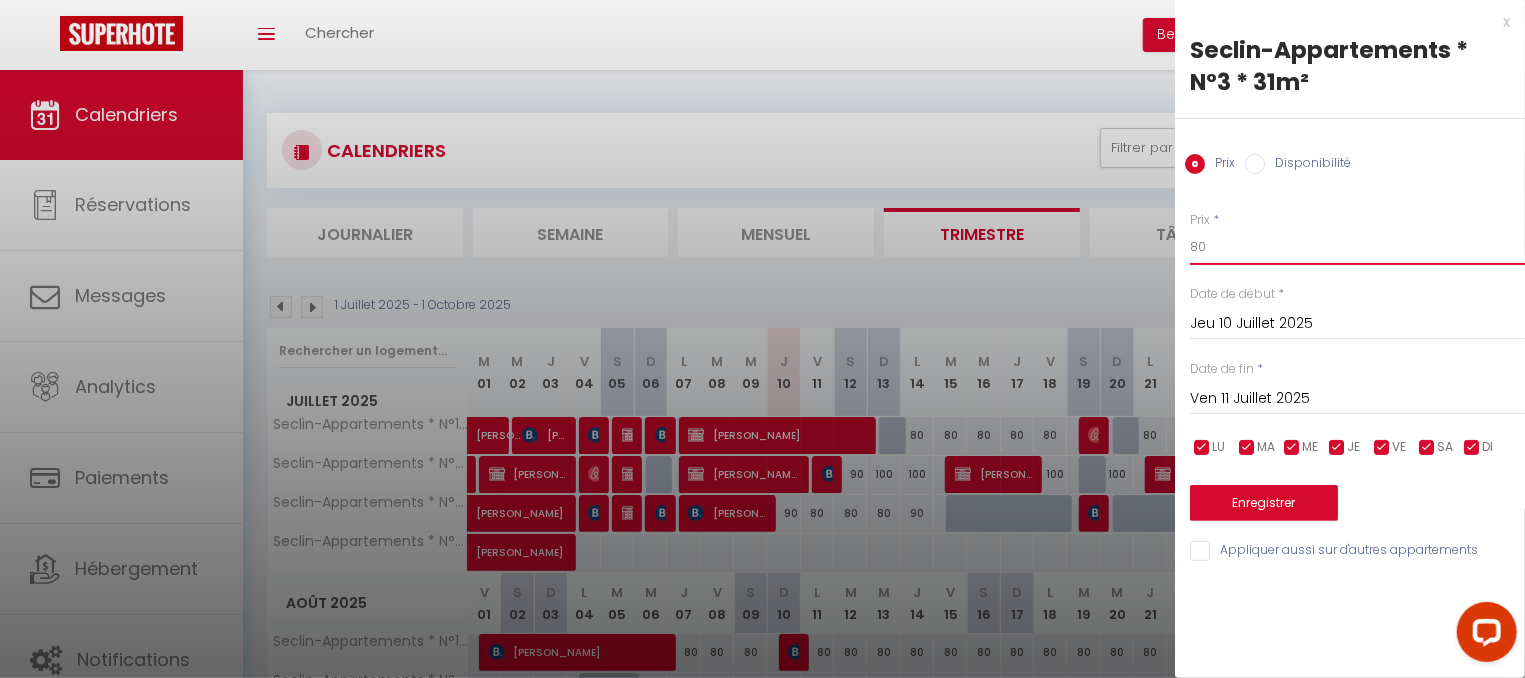 type on "80" 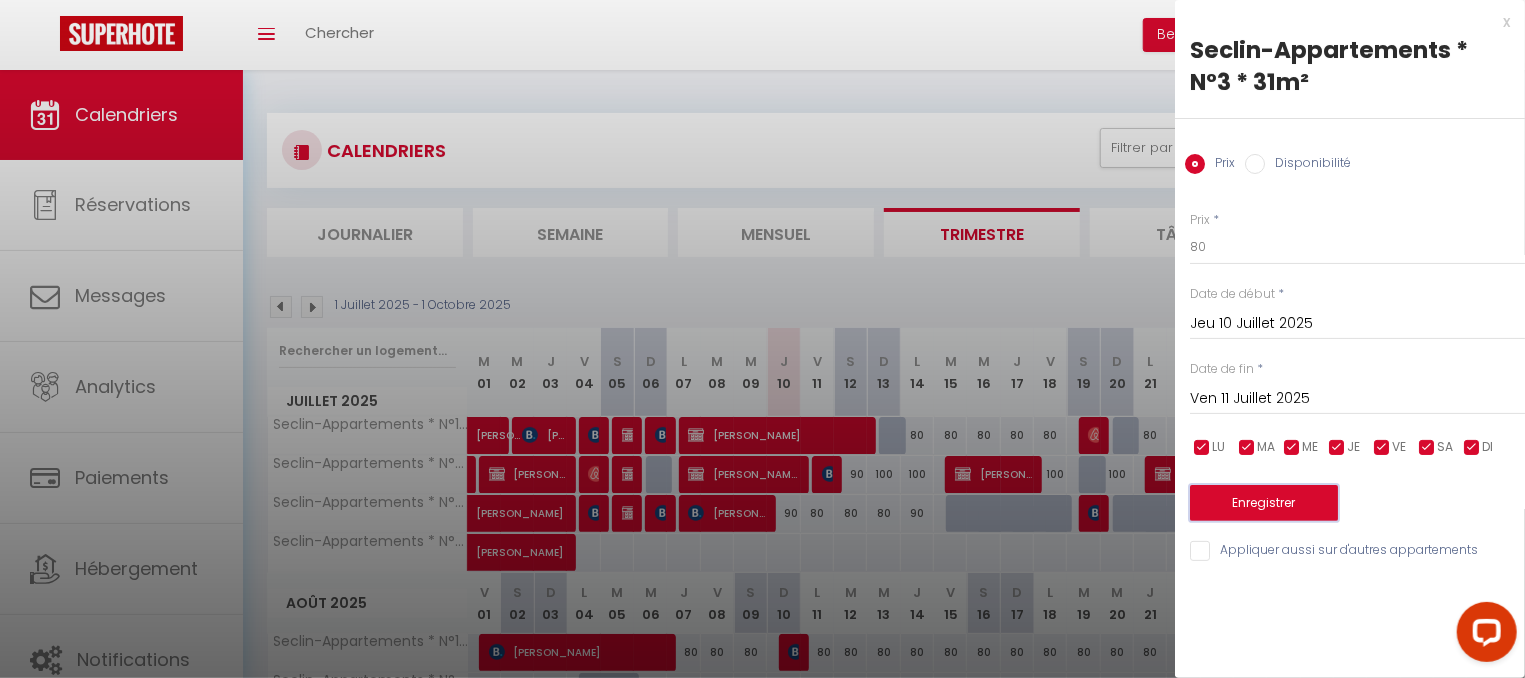 click on "Enregistrer" at bounding box center (1264, 503) 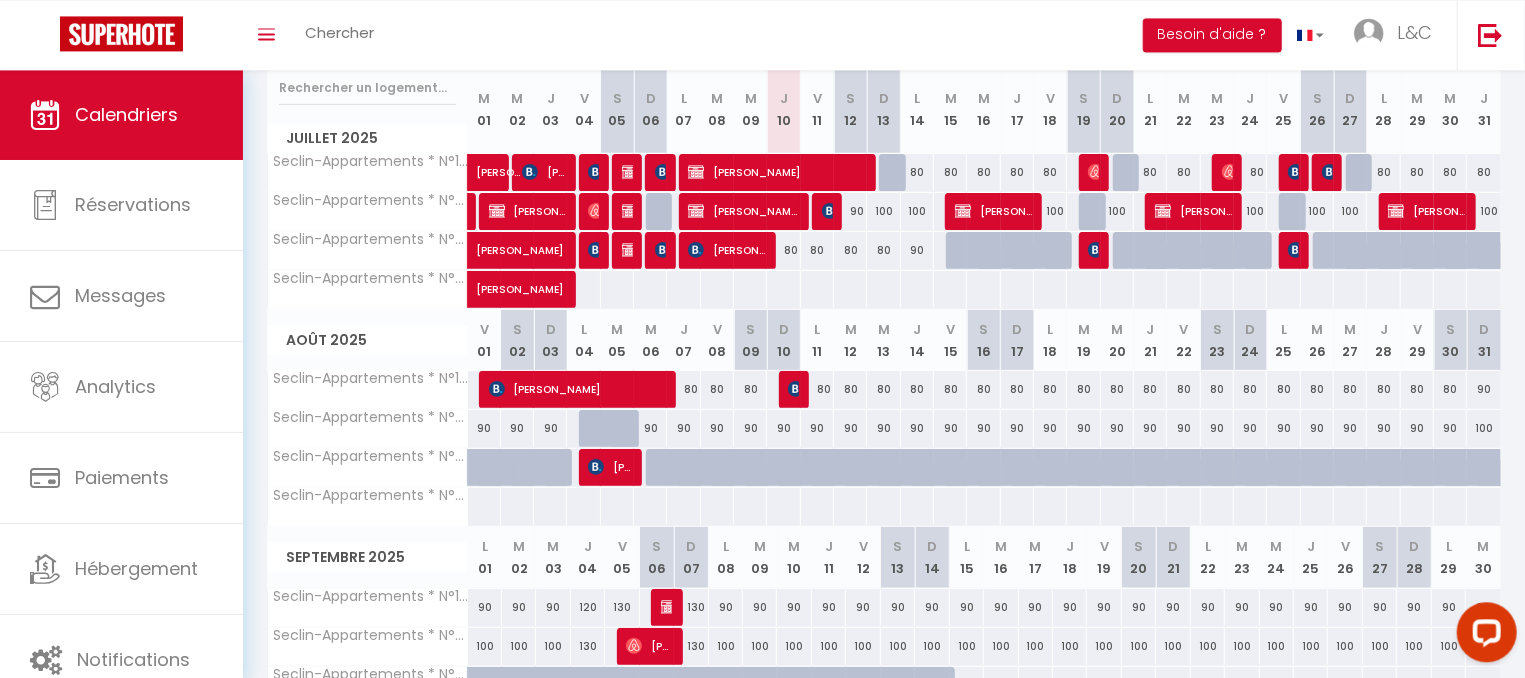 scroll, scrollTop: 321, scrollLeft: 0, axis: vertical 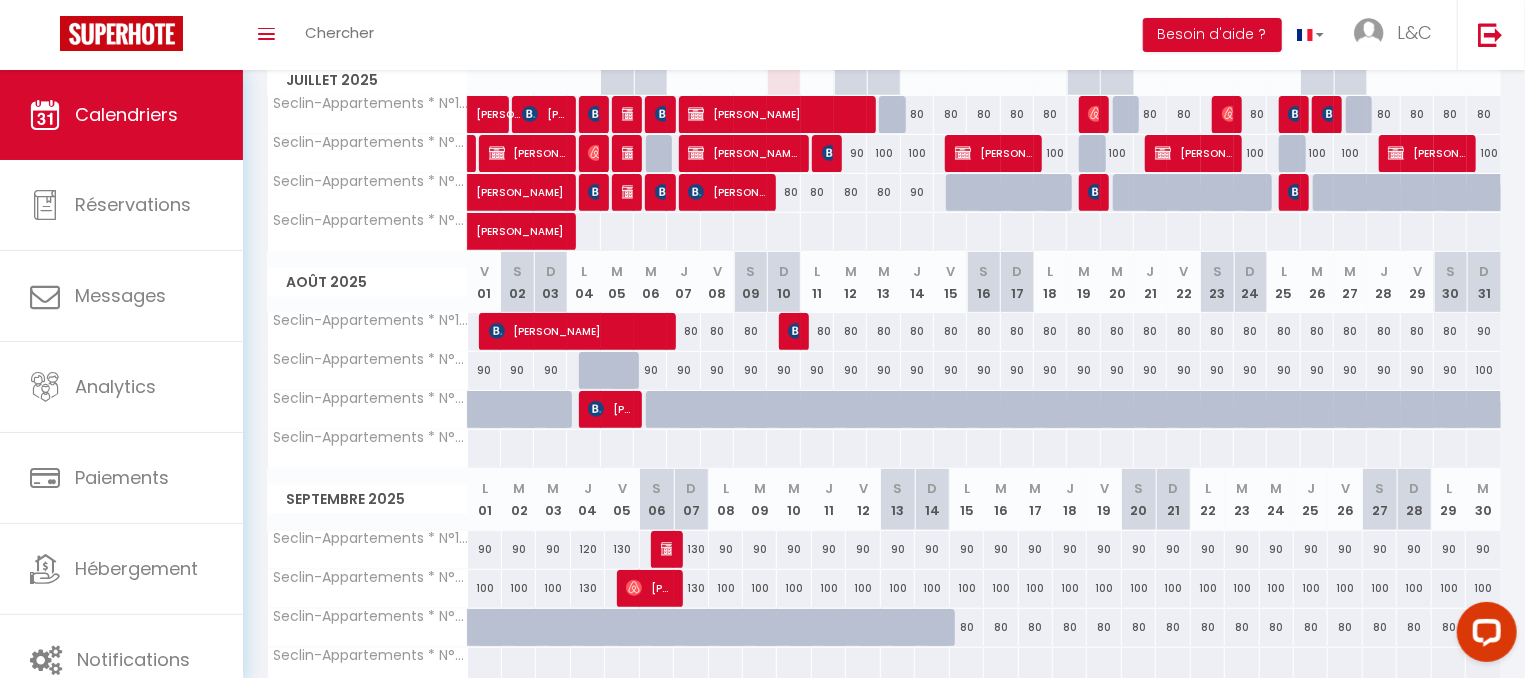 click on "80" at bounding box center (750, 331) 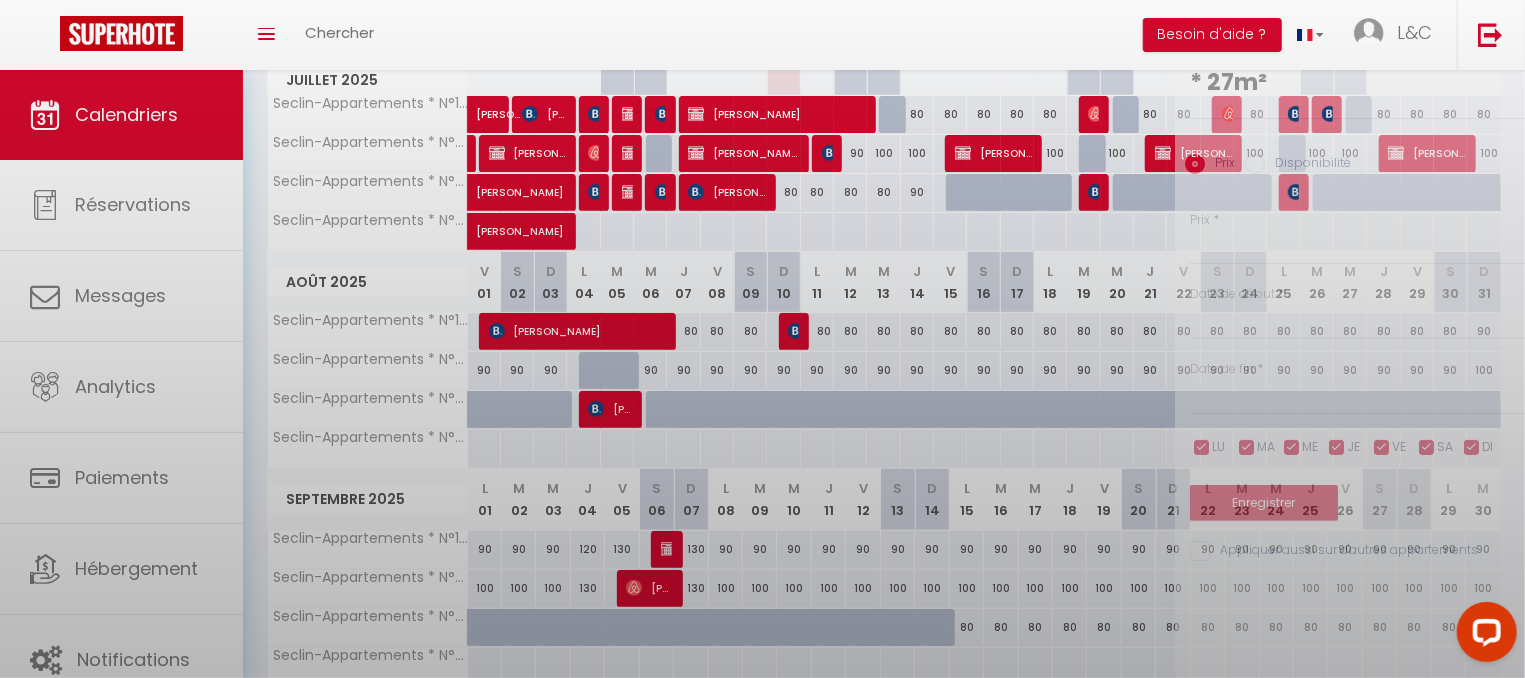 type on "80" 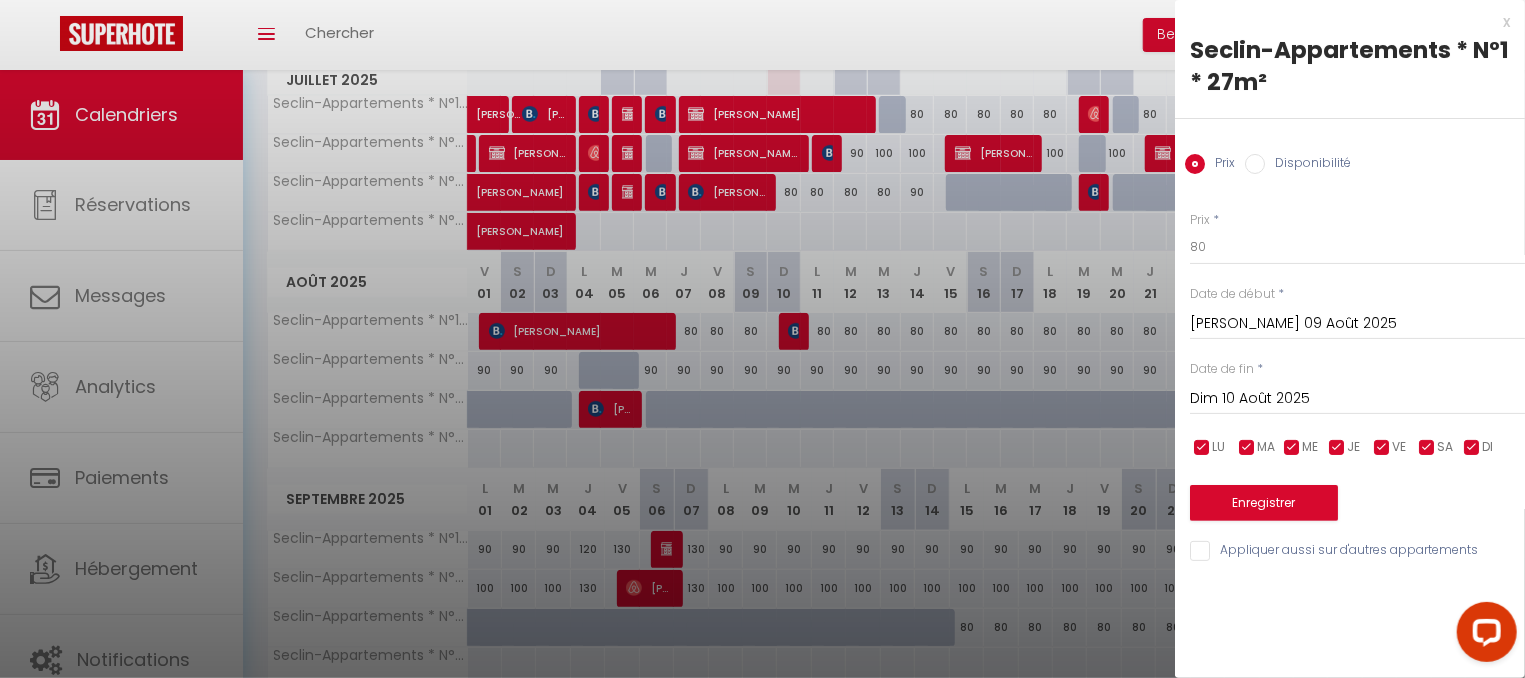 click at bounding box center (762, 339) 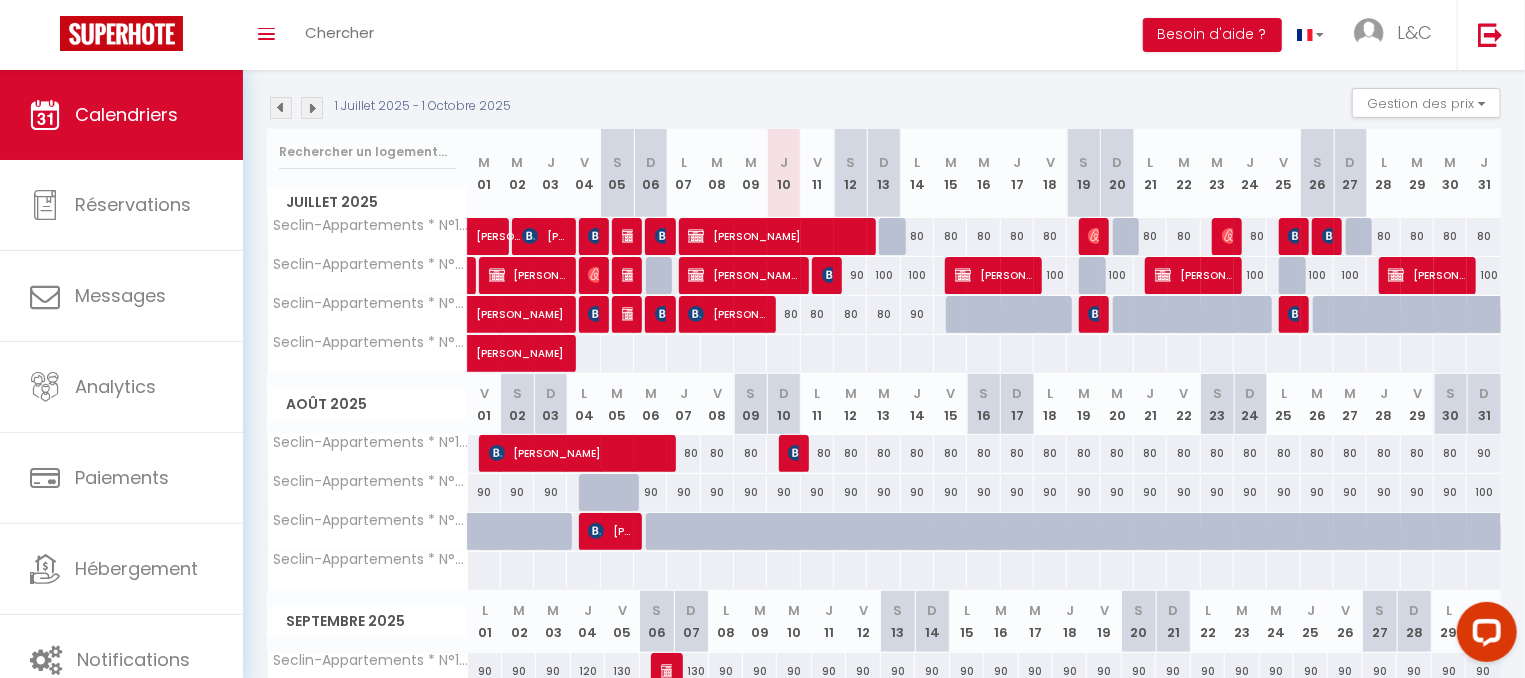 scroll, scrollTop: 414, scrollLeft: 0, axis: vertical 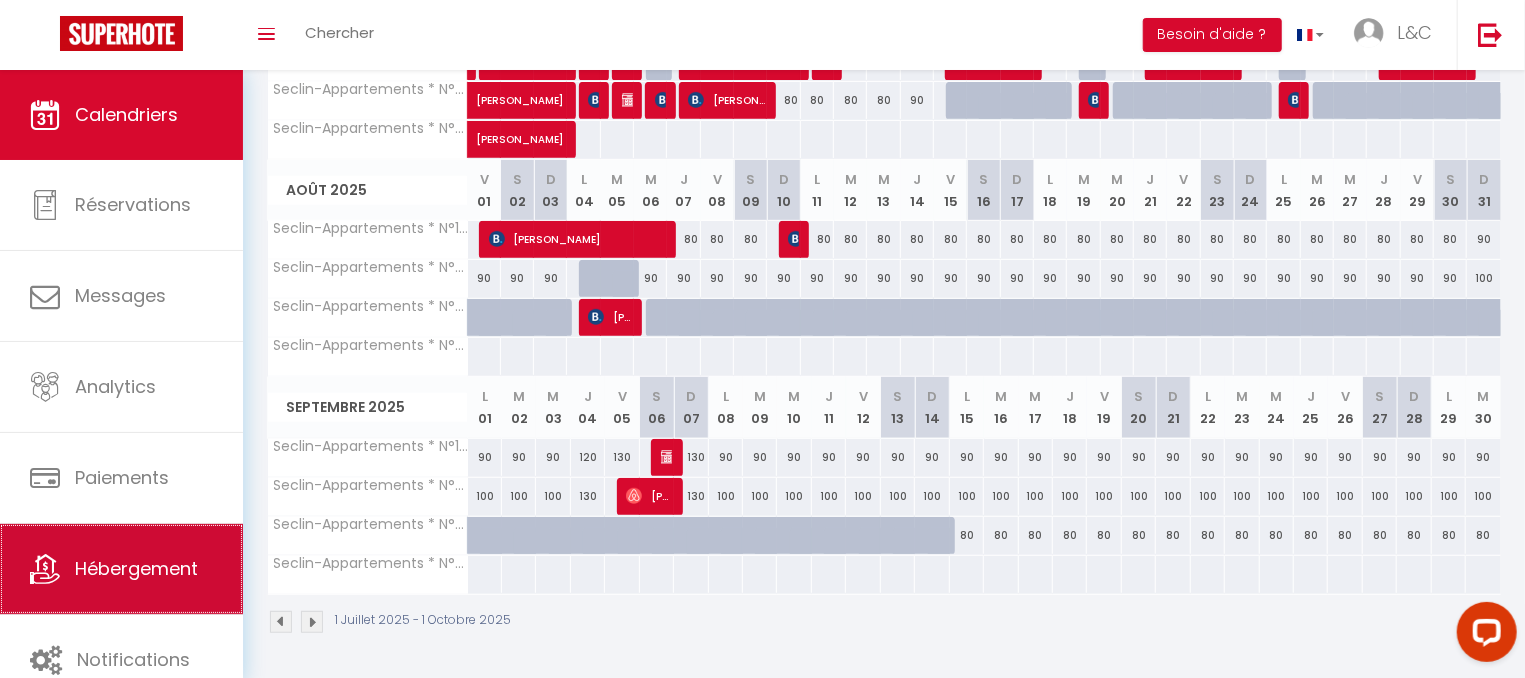 click on "Hébergement" at bounding box center (136, 568) 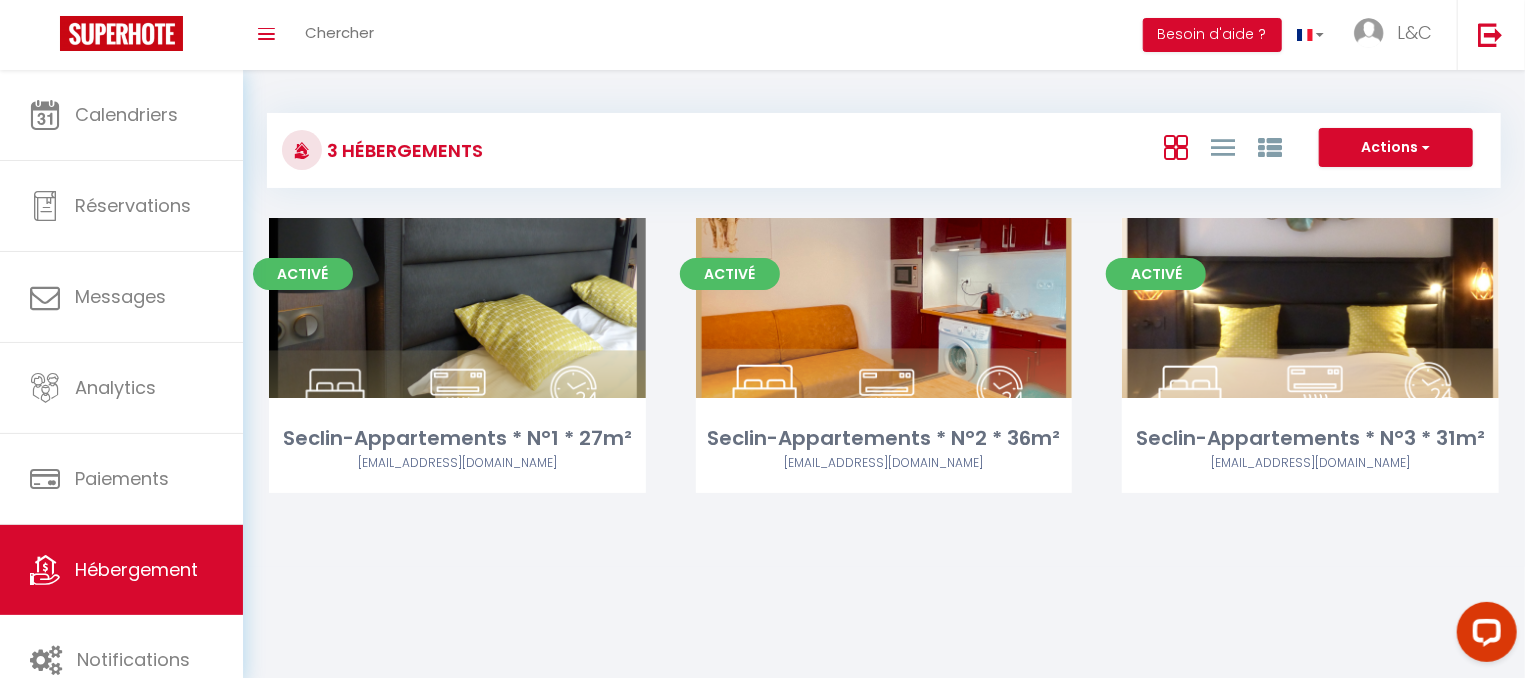 scroll, scrollTop: 70, scrollLeft: 0, axis: vertical 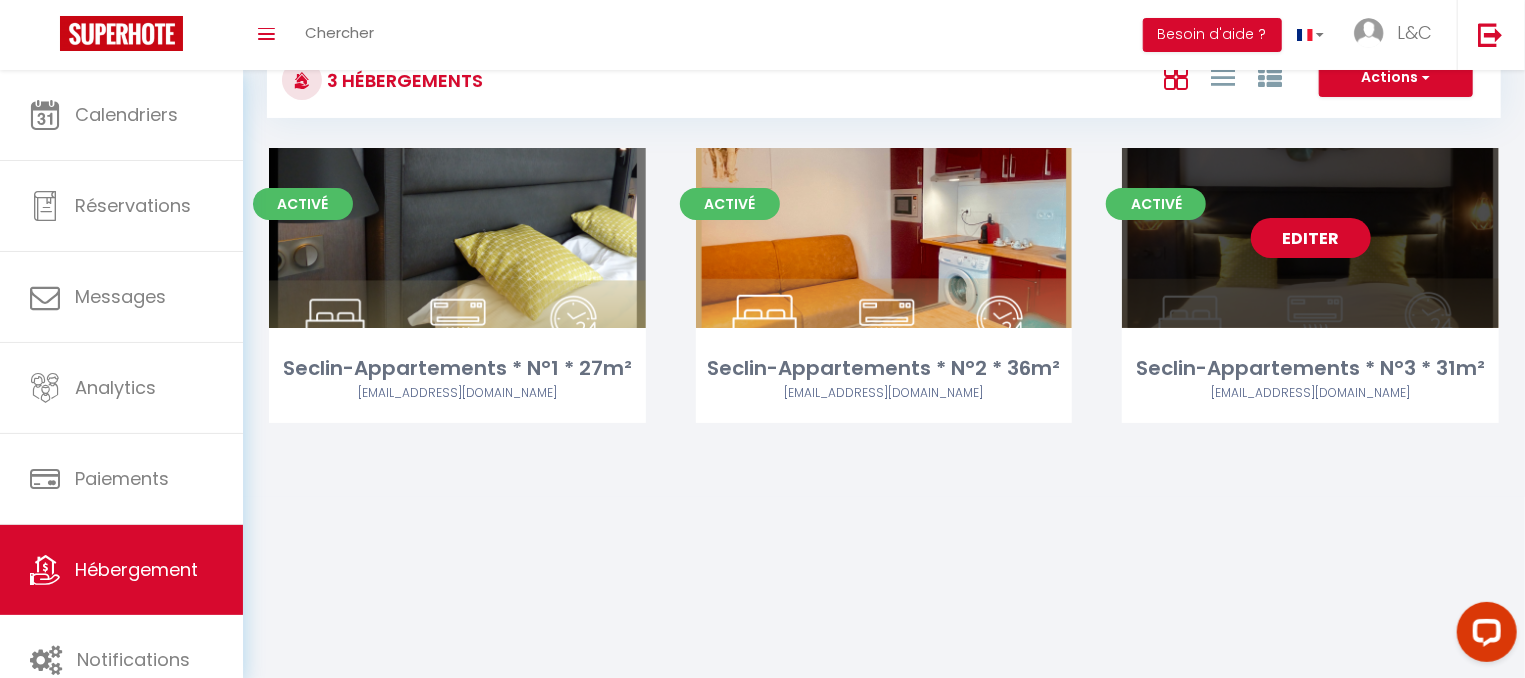 click on "Editer" at bounding box center [1311, 238] 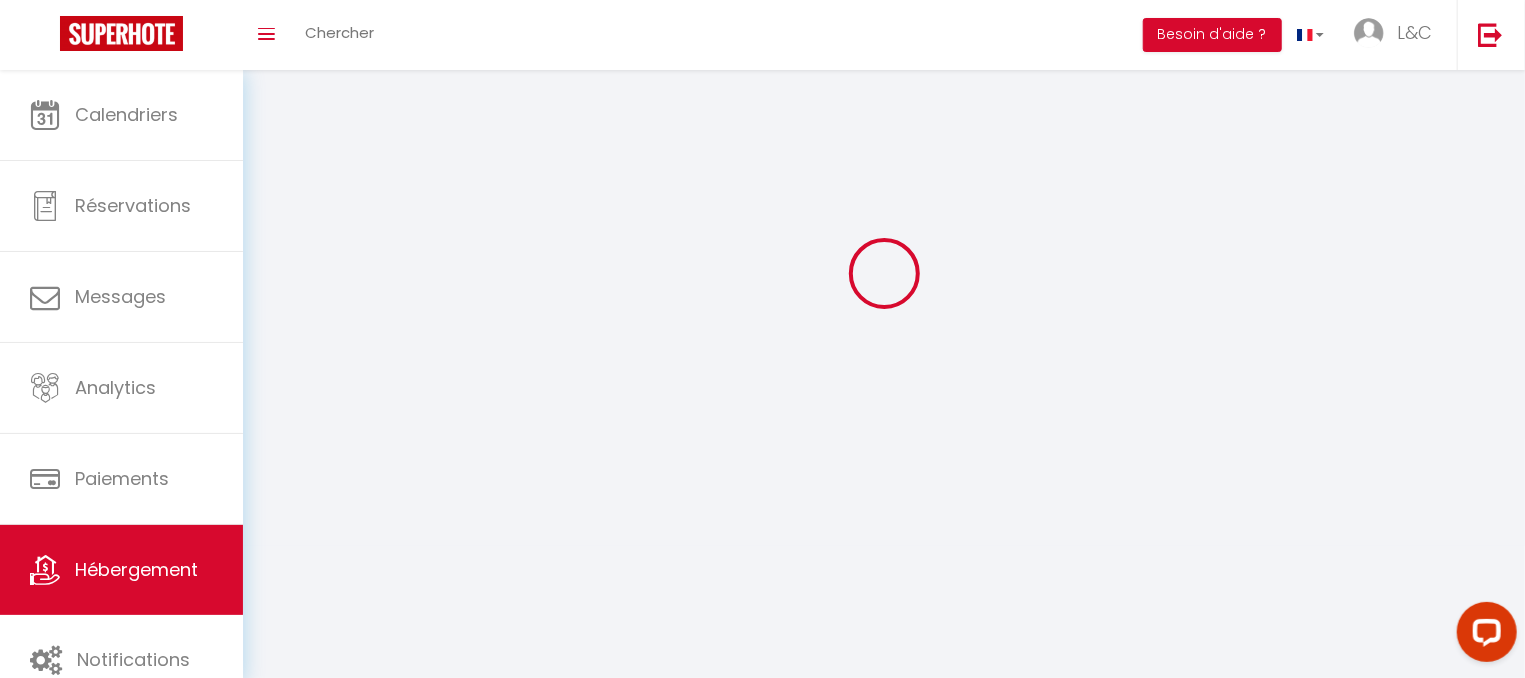 scroll, scrollTop: 0, scrollLeft: 0, axis: both 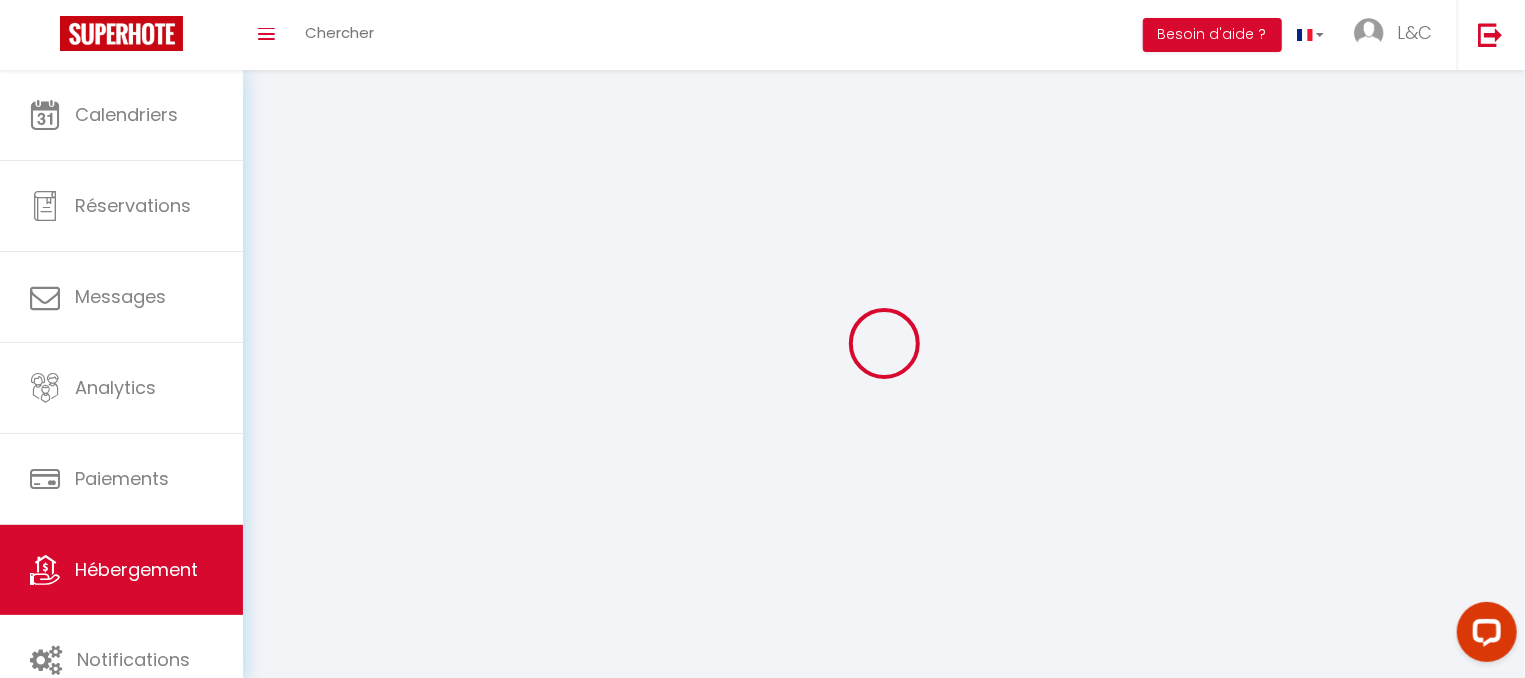 select on "+ 18 %" 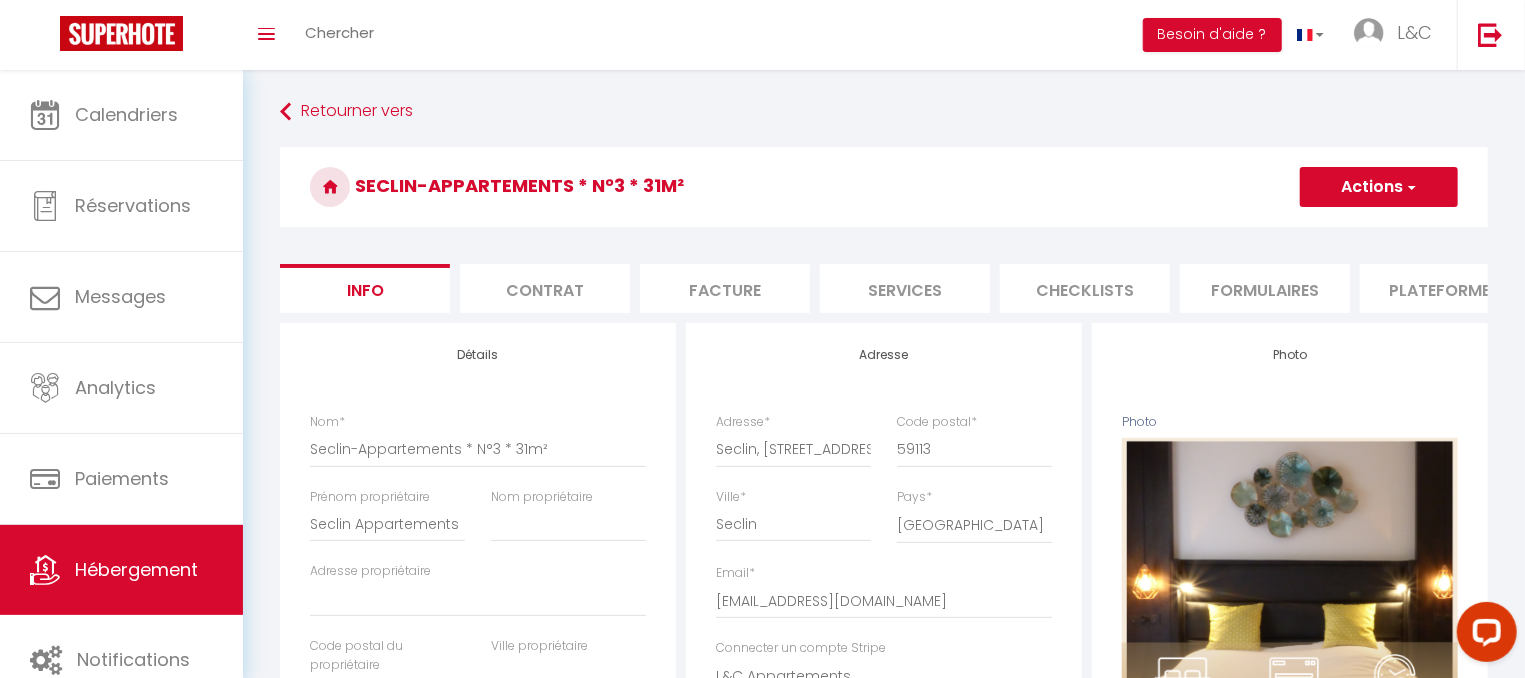 click on "Plateformes" at bounding box center (1445, 288) 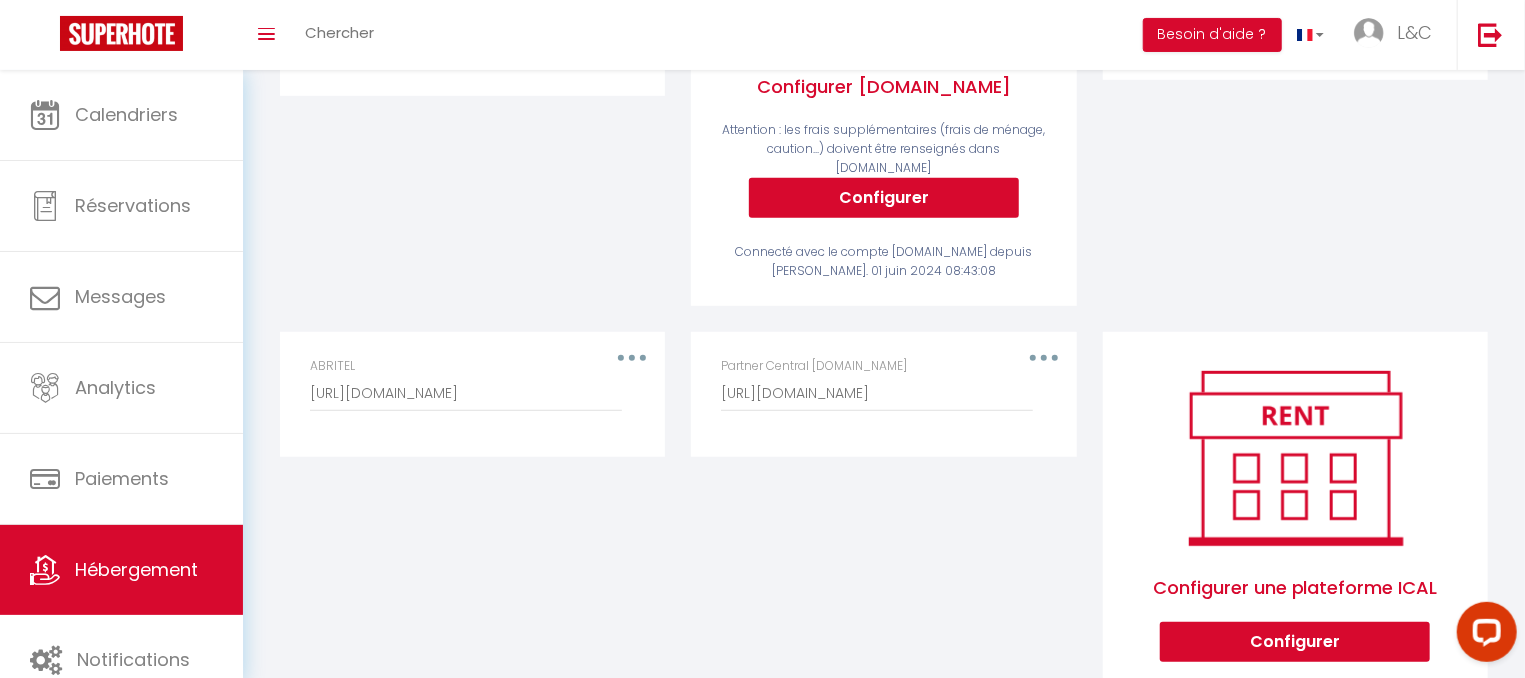 scroll, scrollTop: 551, scrollLeft: 0, axis: vertical 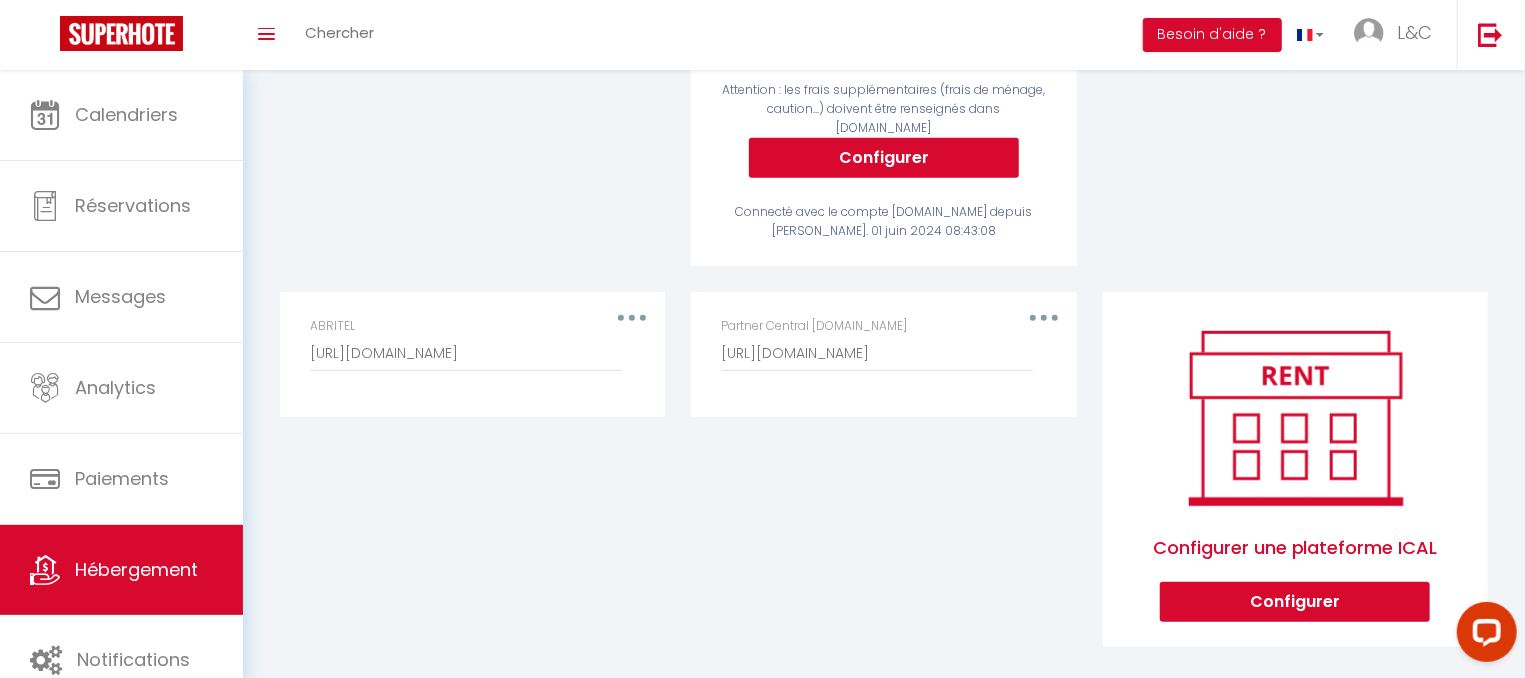 click on "Partner Central [DOMAIN_NAME]
[URL][DOMAIN_NAME]" at bounding box center (883, 344) 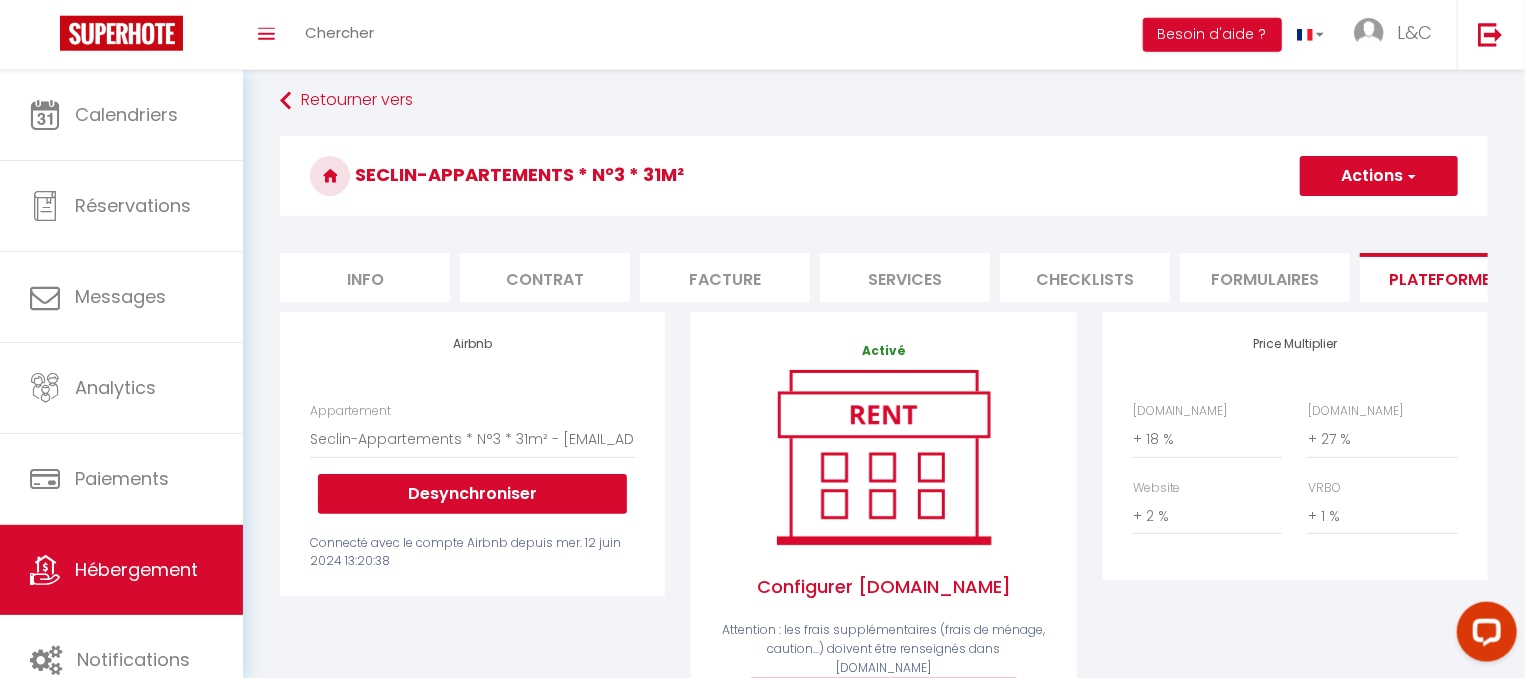 scroll, scrollTop: 0, scrollLeft: 0, axis: both 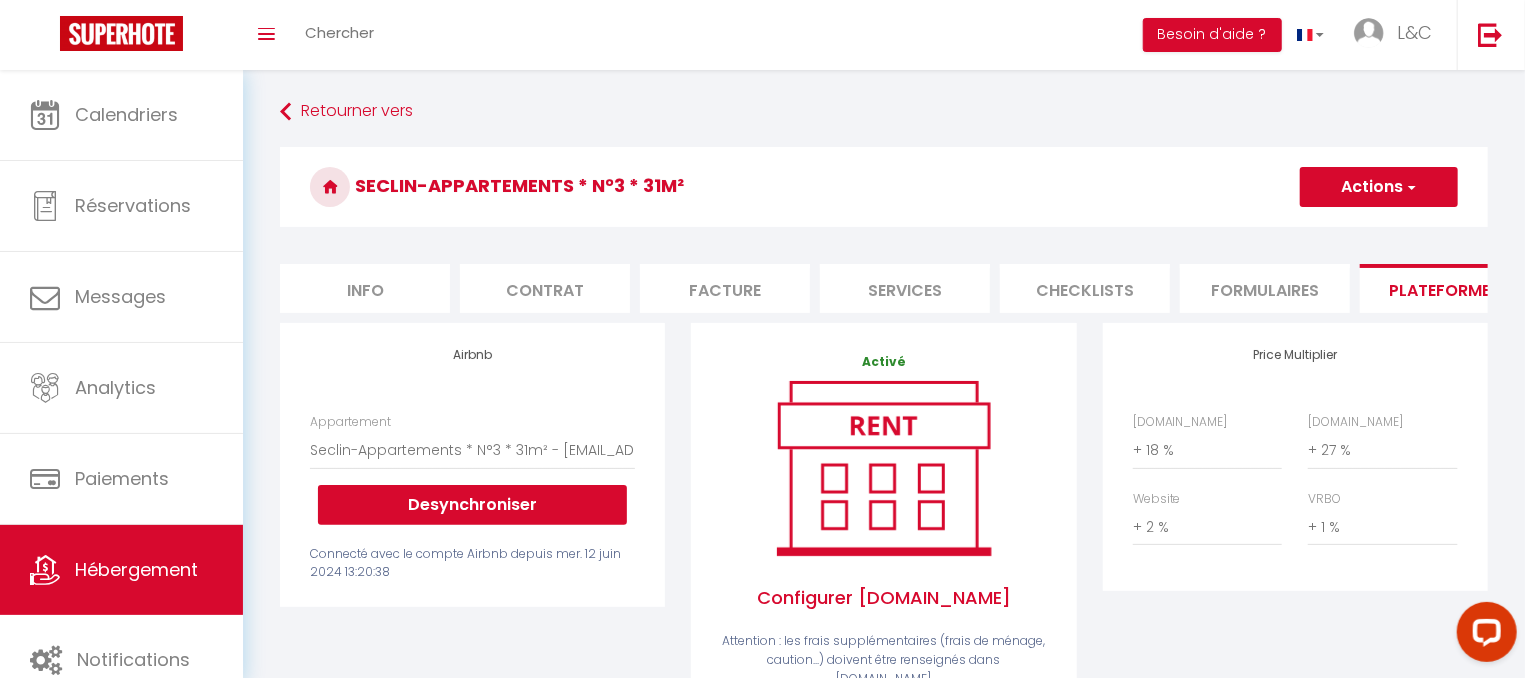 click on "Info" at bounding box center [365, 288] 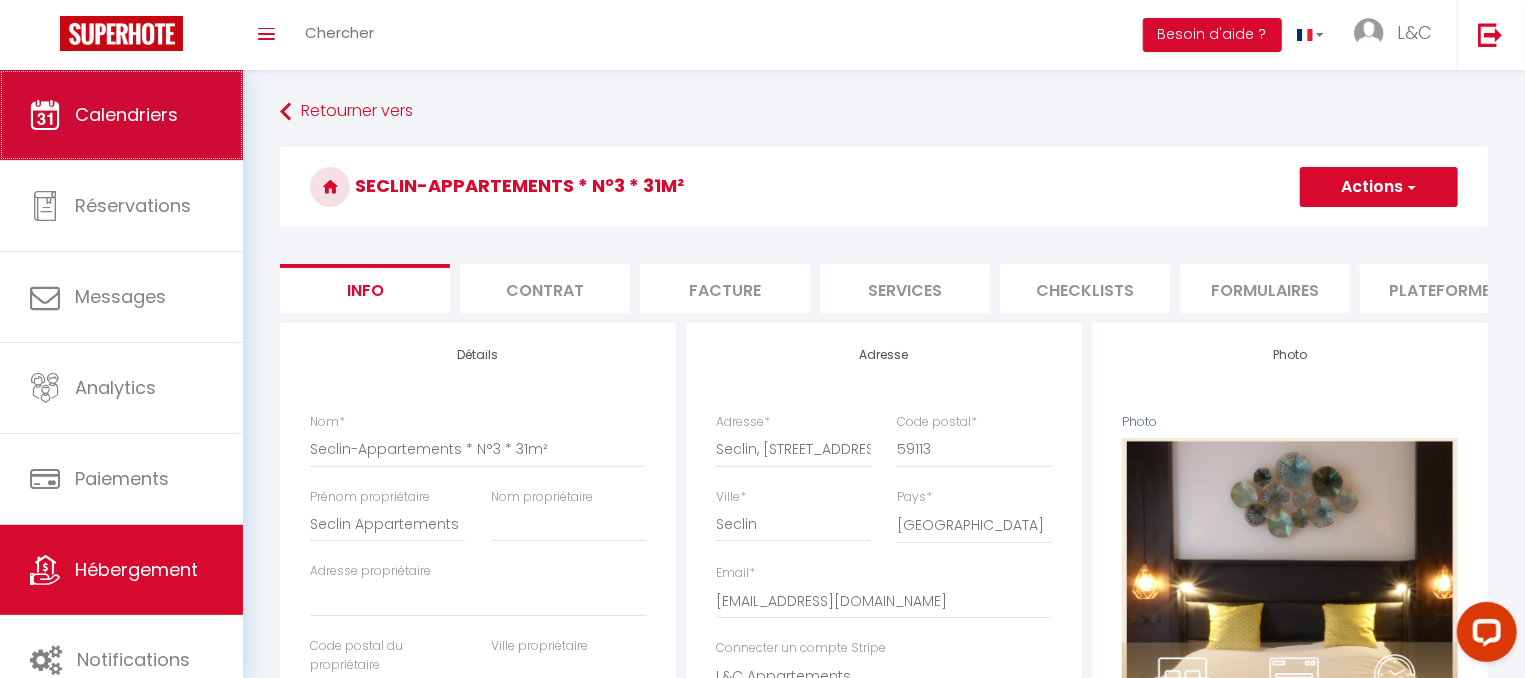 click on "Calendriers" at bounding box center (121, 115) 